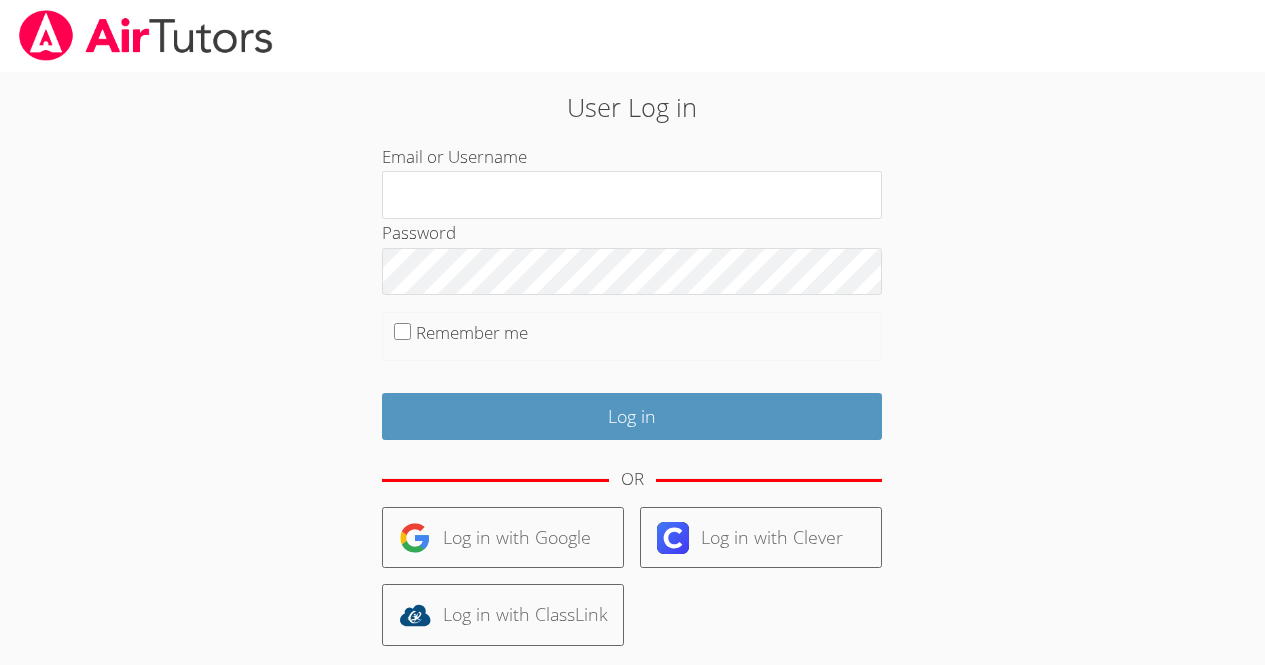 scroll, scrollTop: 0, scrollLeft: 0, axis: both 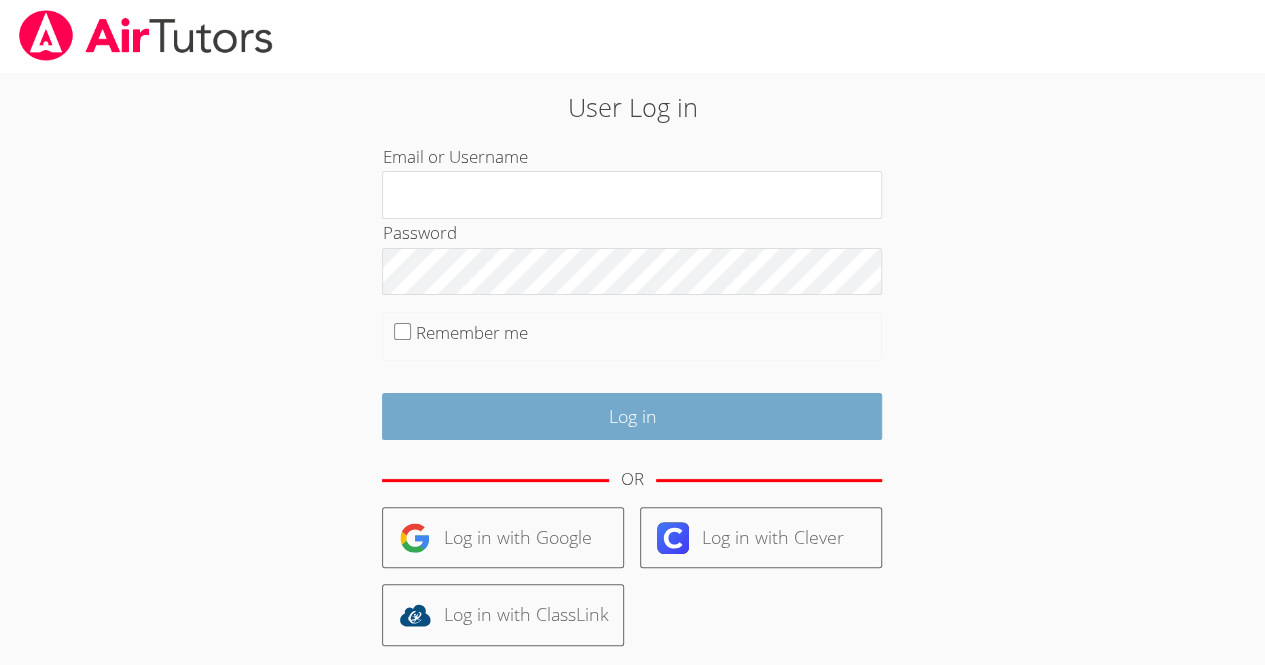 type on "[EMAIL]" 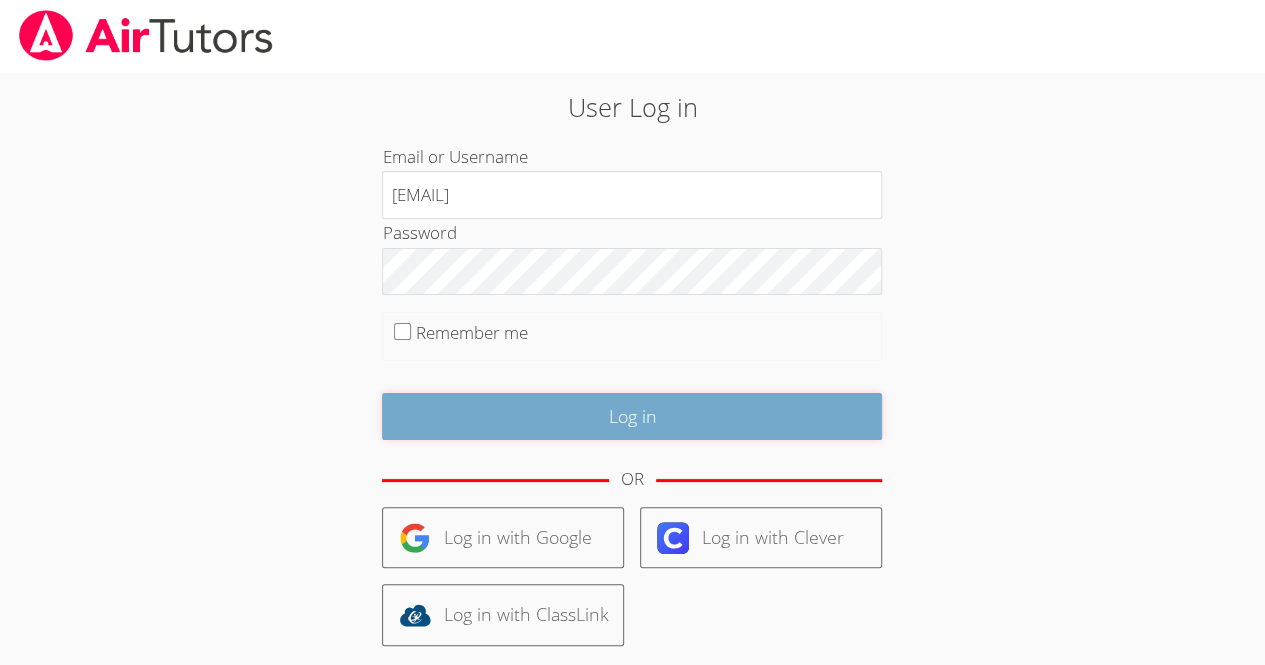 click on "Log in" at bounding box center [632, 416] 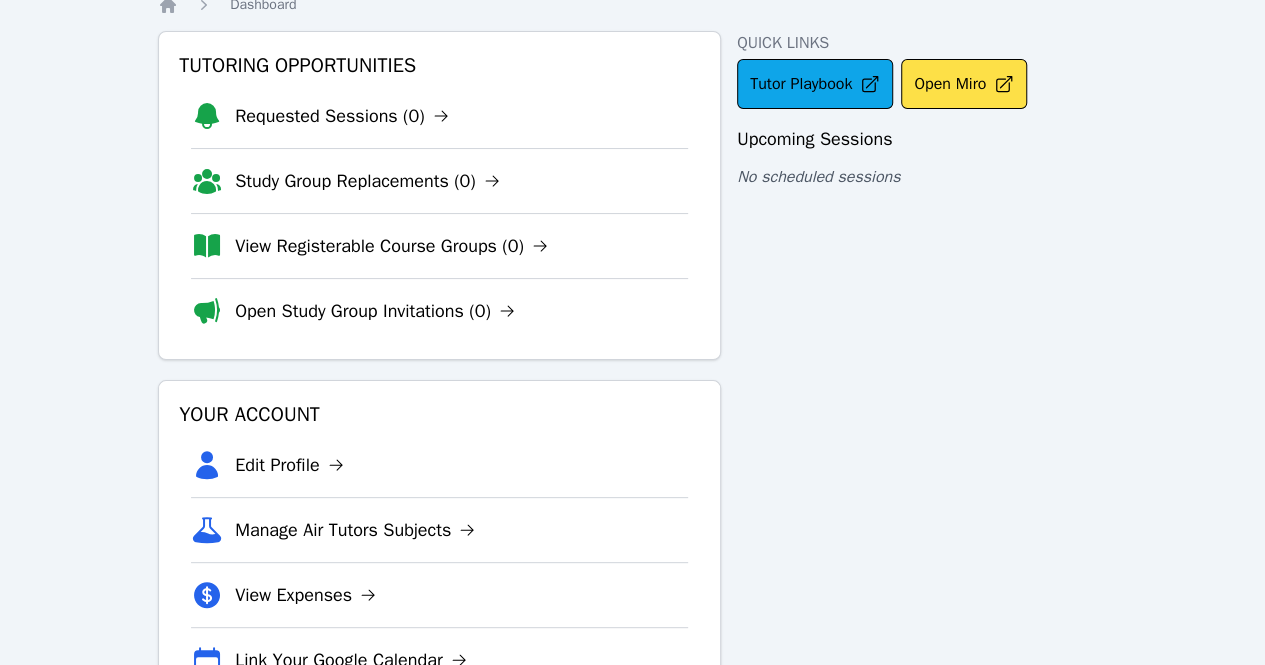 scroll, scrollTop: 0, scrollLeft: 0, axis: both 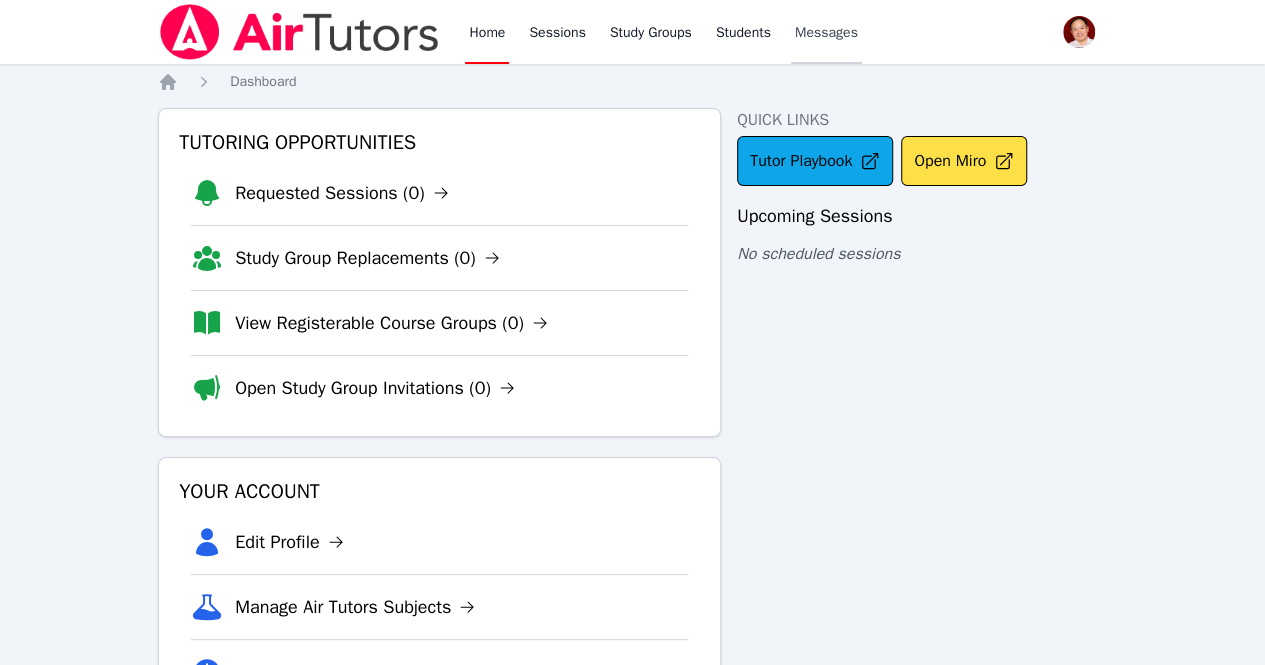 click on "Messages" at bounding box center (826, 33) 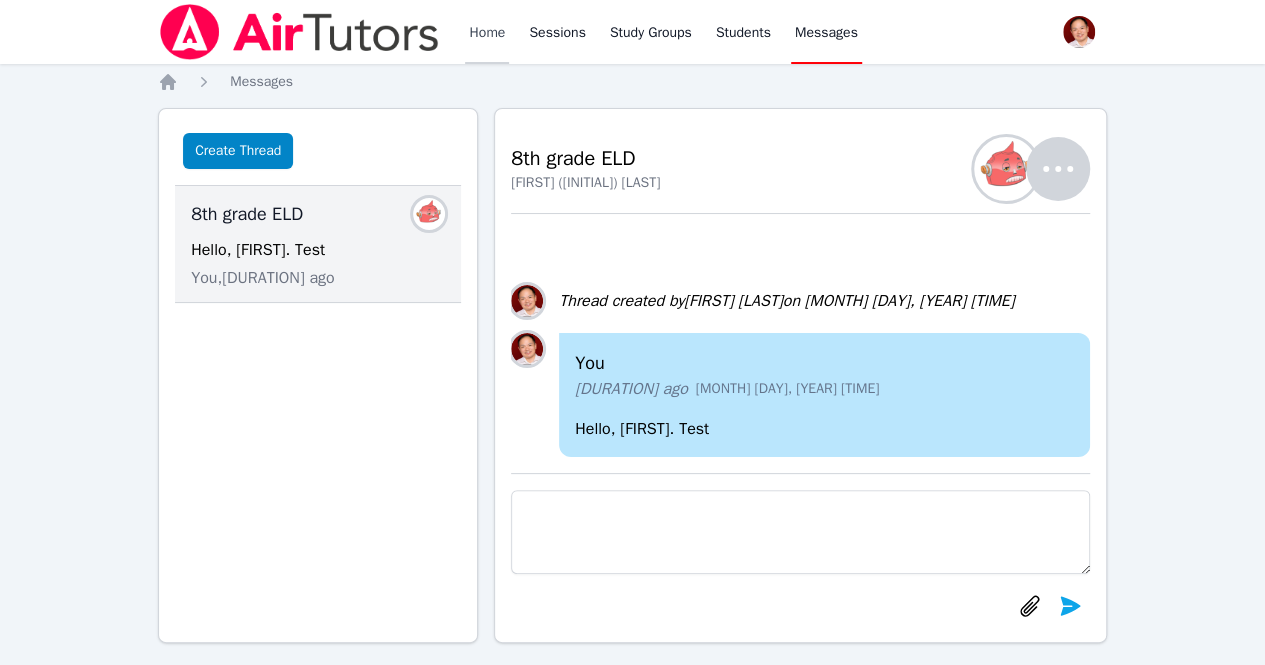 click on "Home" at bounding box center (487, 32) 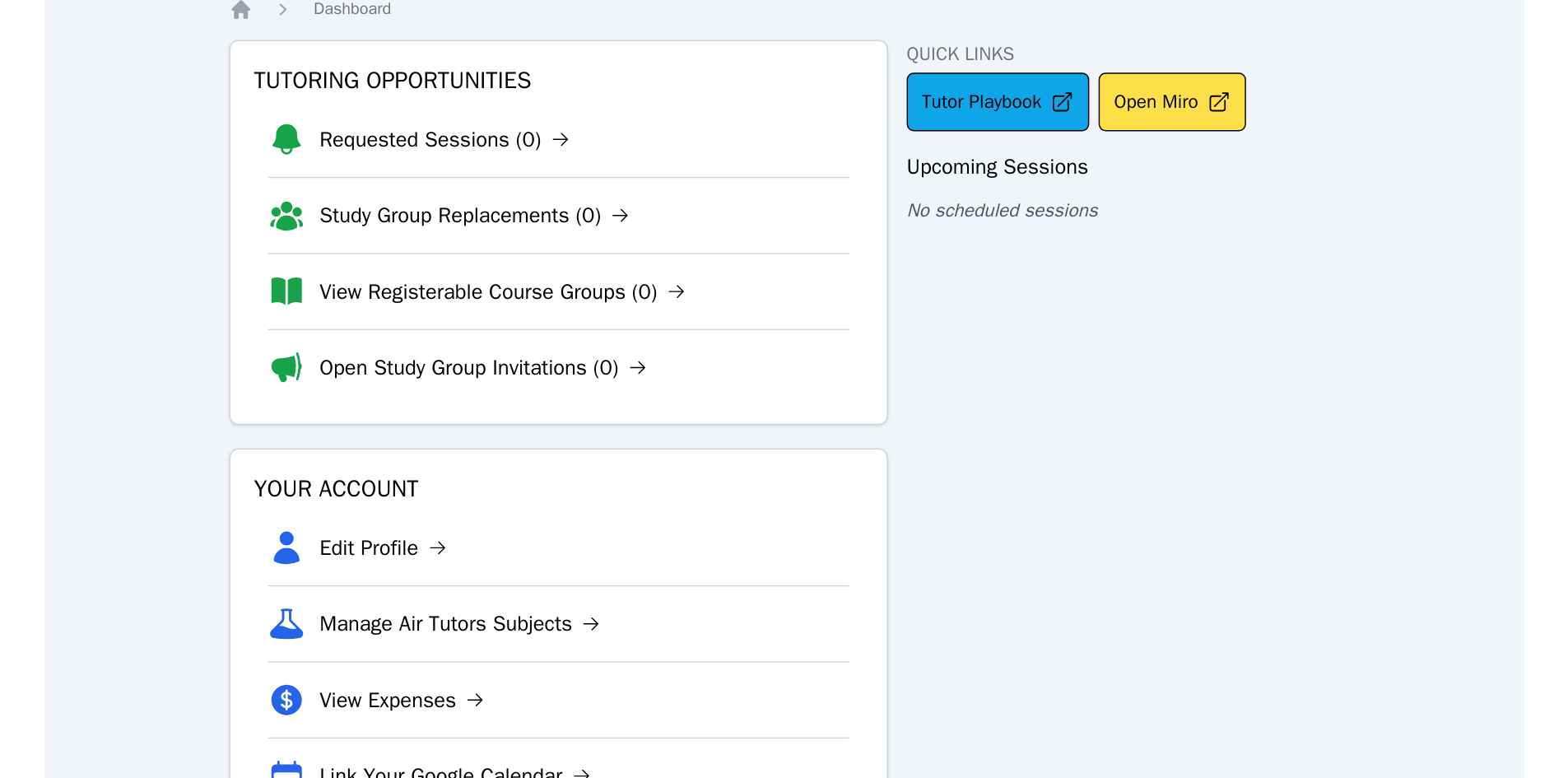 scroll, scrollTop: 0, scrollLeft: 0, axis: both 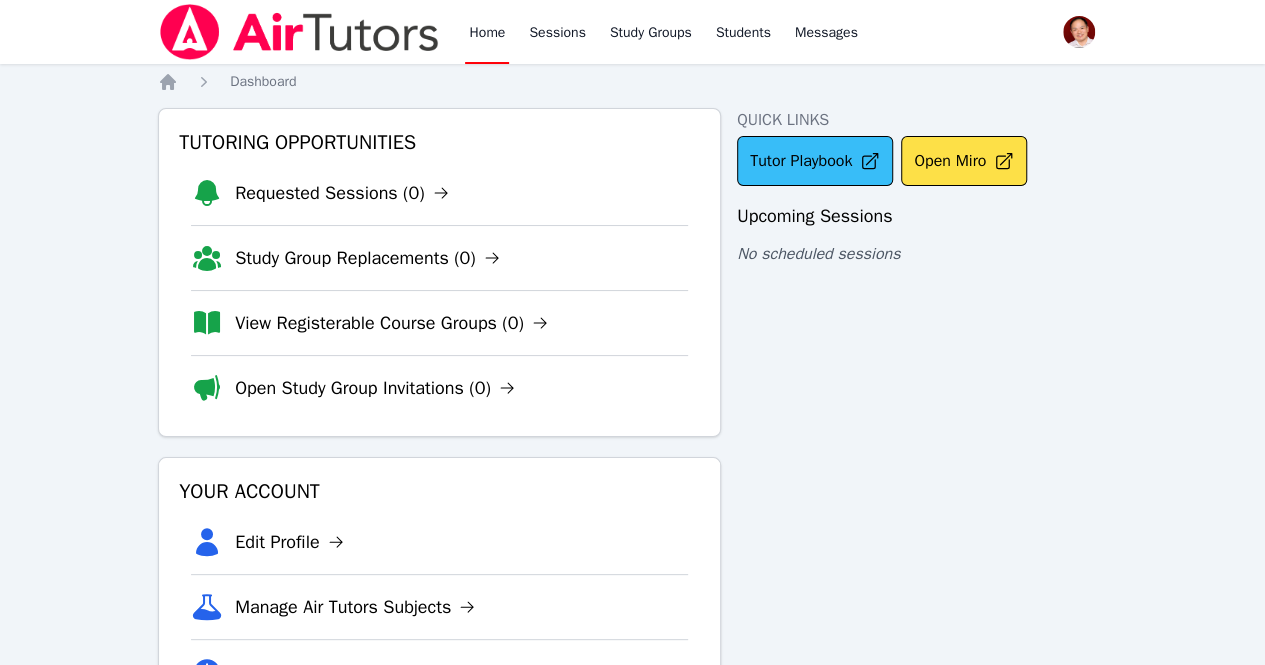 click on "Tutor Playbook" at bounding box center [815, 161] 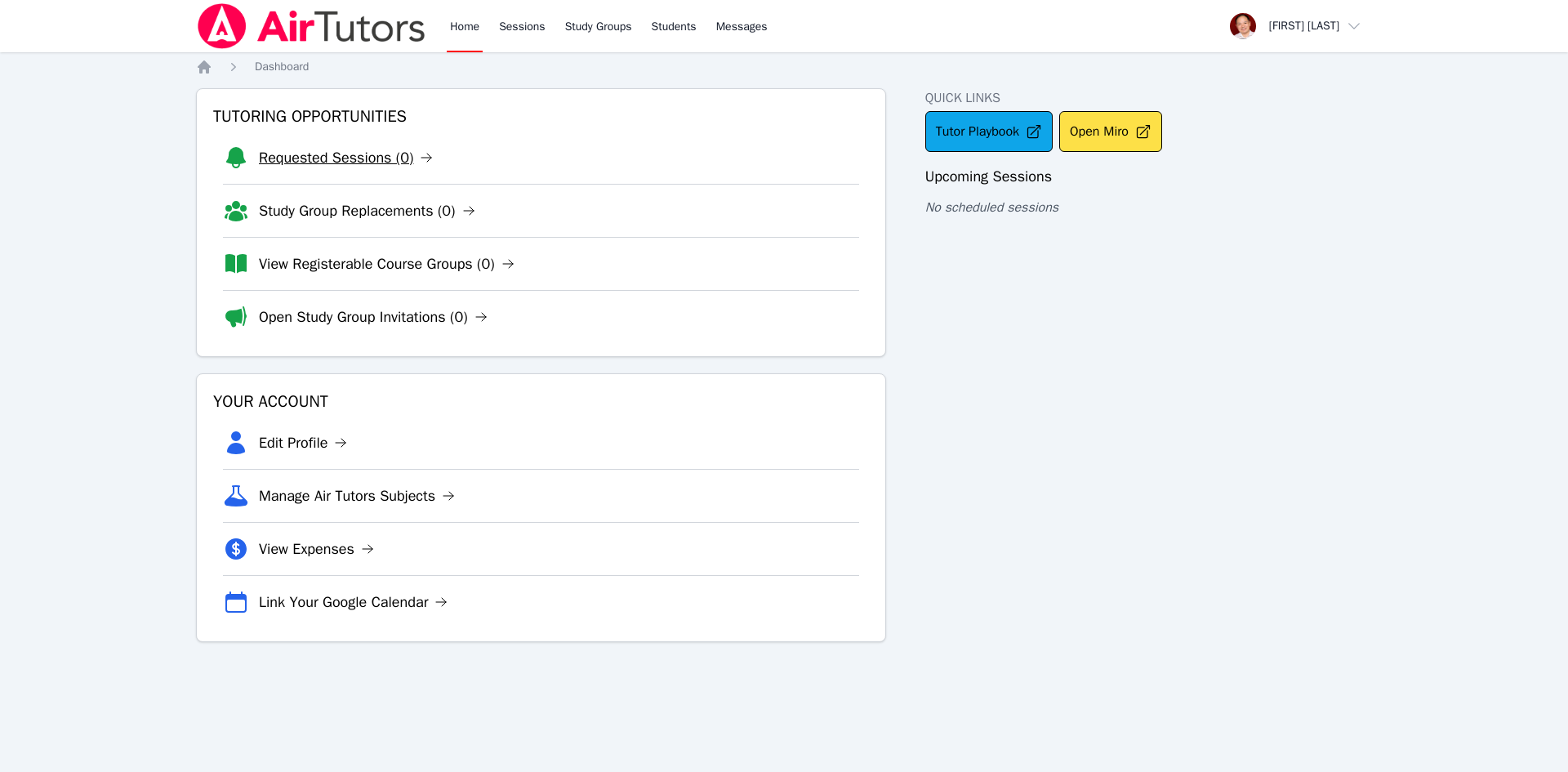 click on "Requested Sessions (0)" at bounding box center [345, 158] 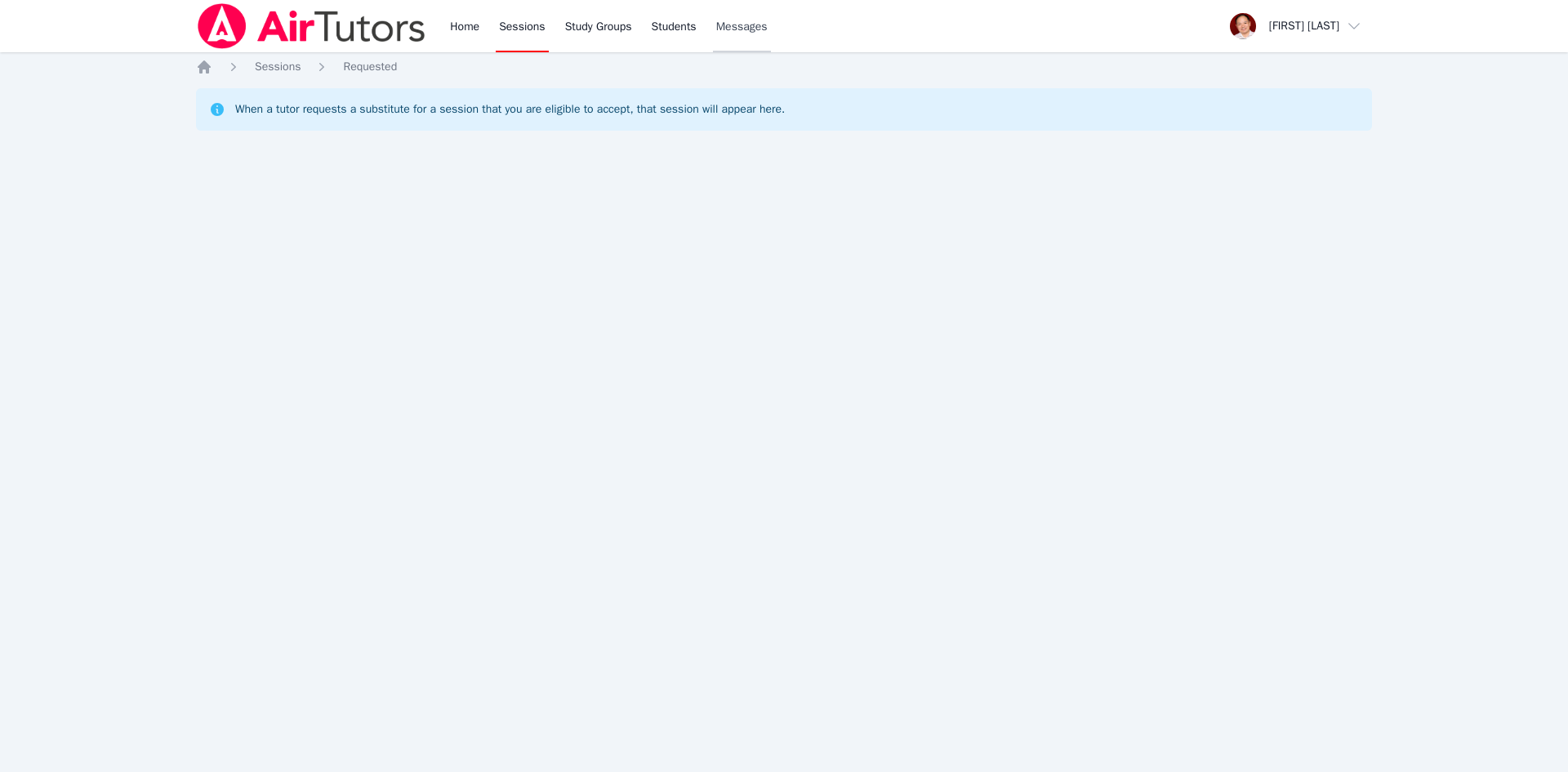 click on "Messages" at bounding box center [742, 27] 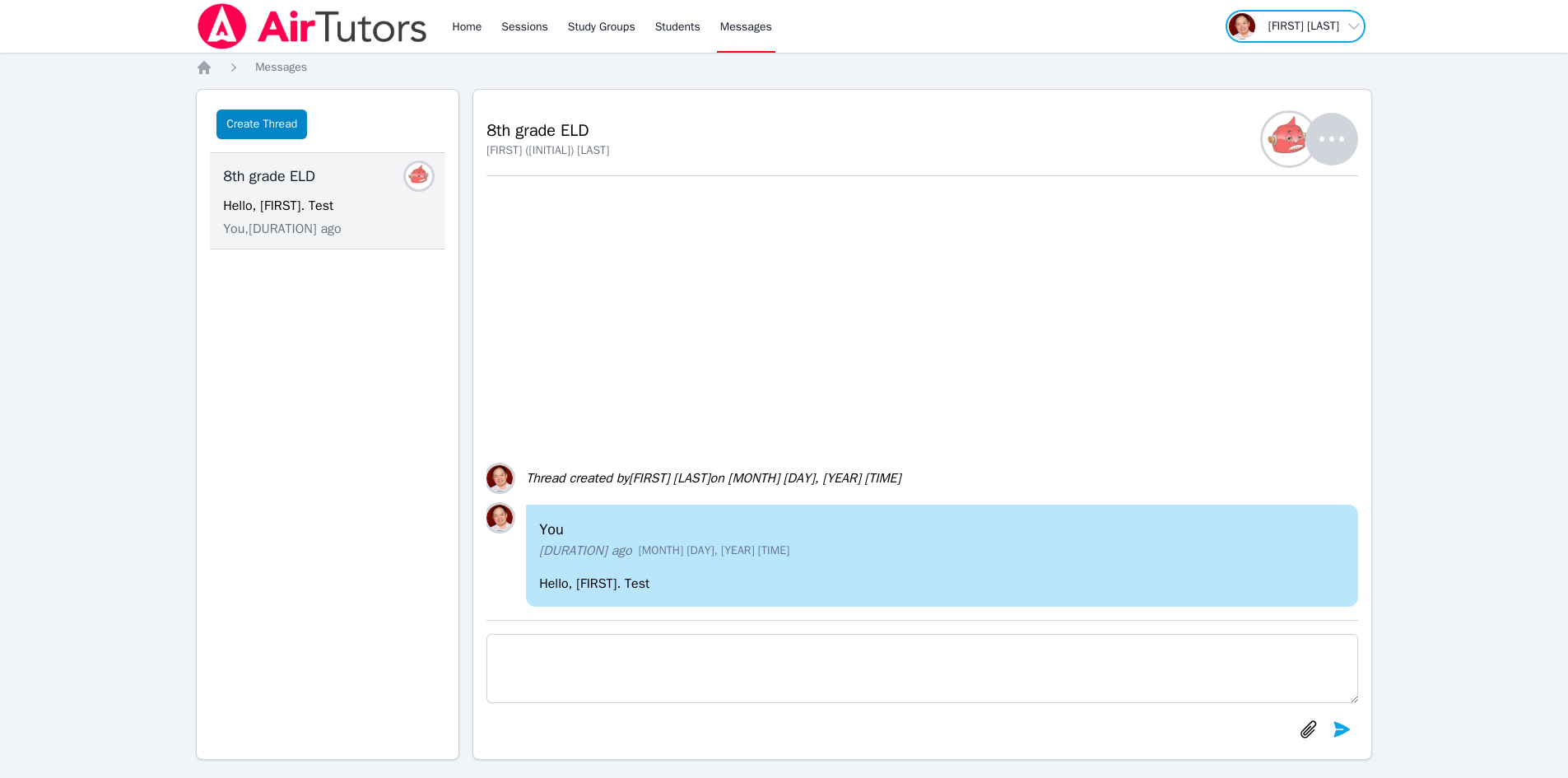 click at bounding box center [1296, 26] 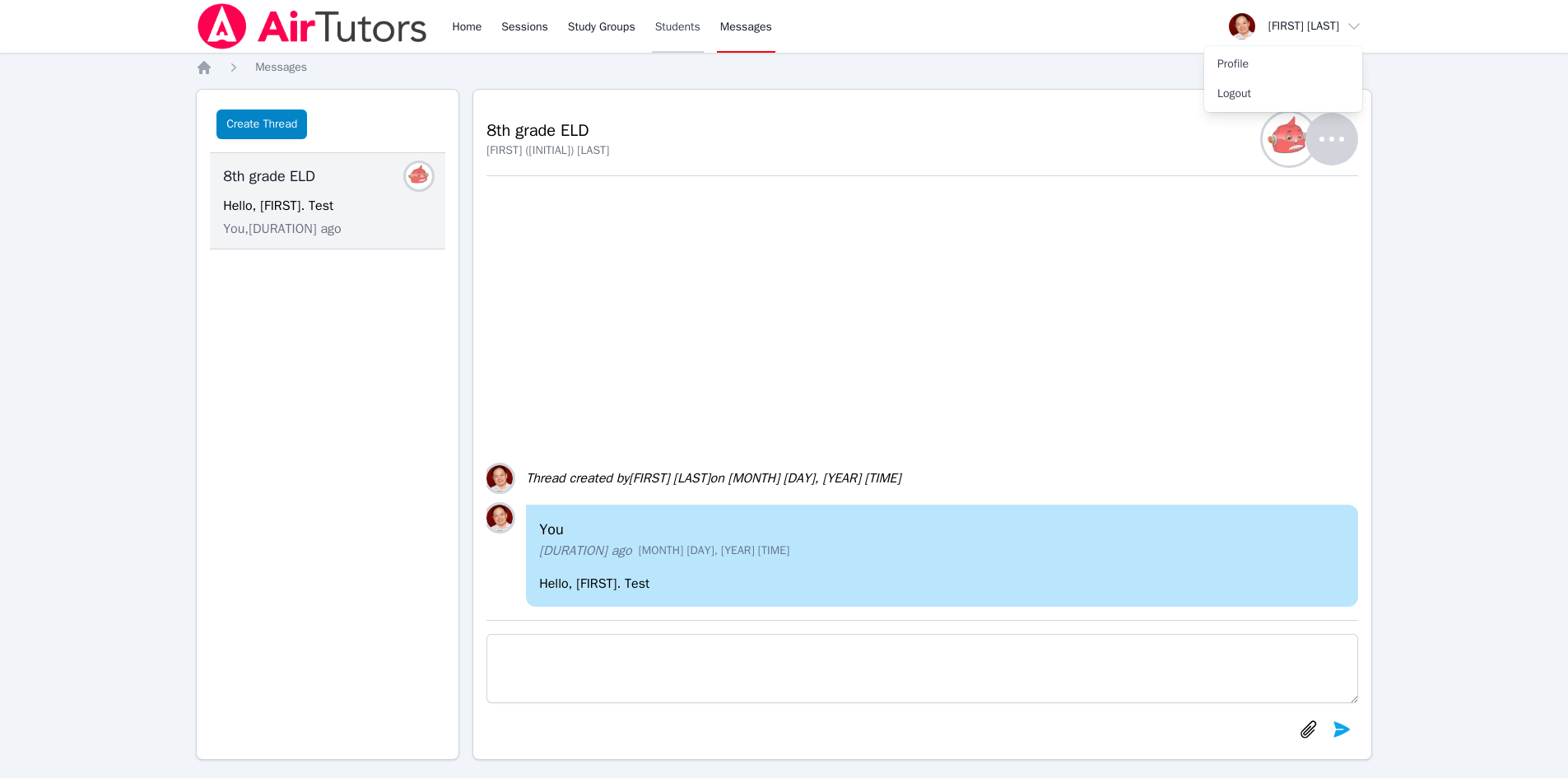 click on "Students" at bounding box center [677, 26] 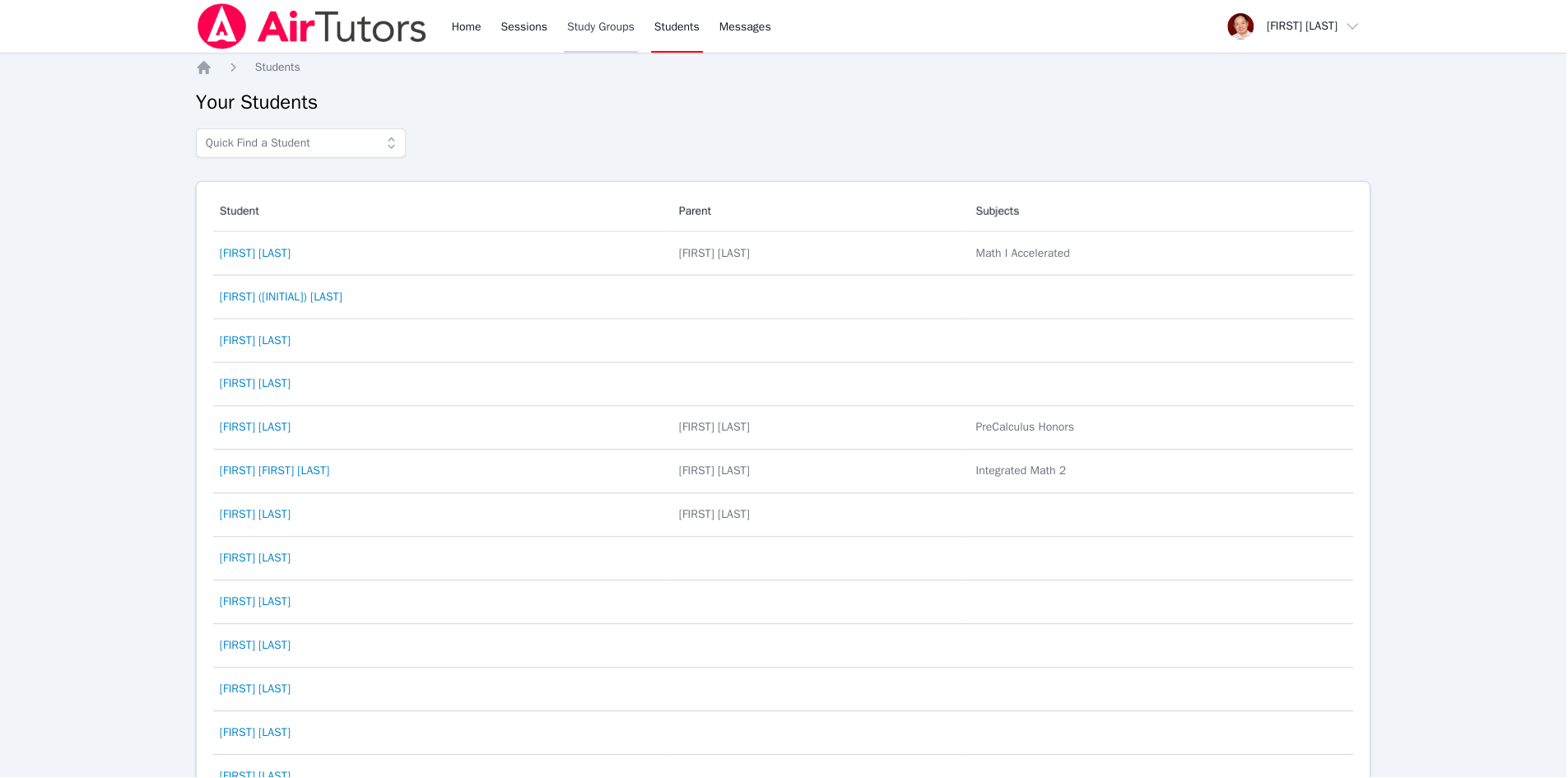 click on "Study Groups" at bounding box center [602, 26] 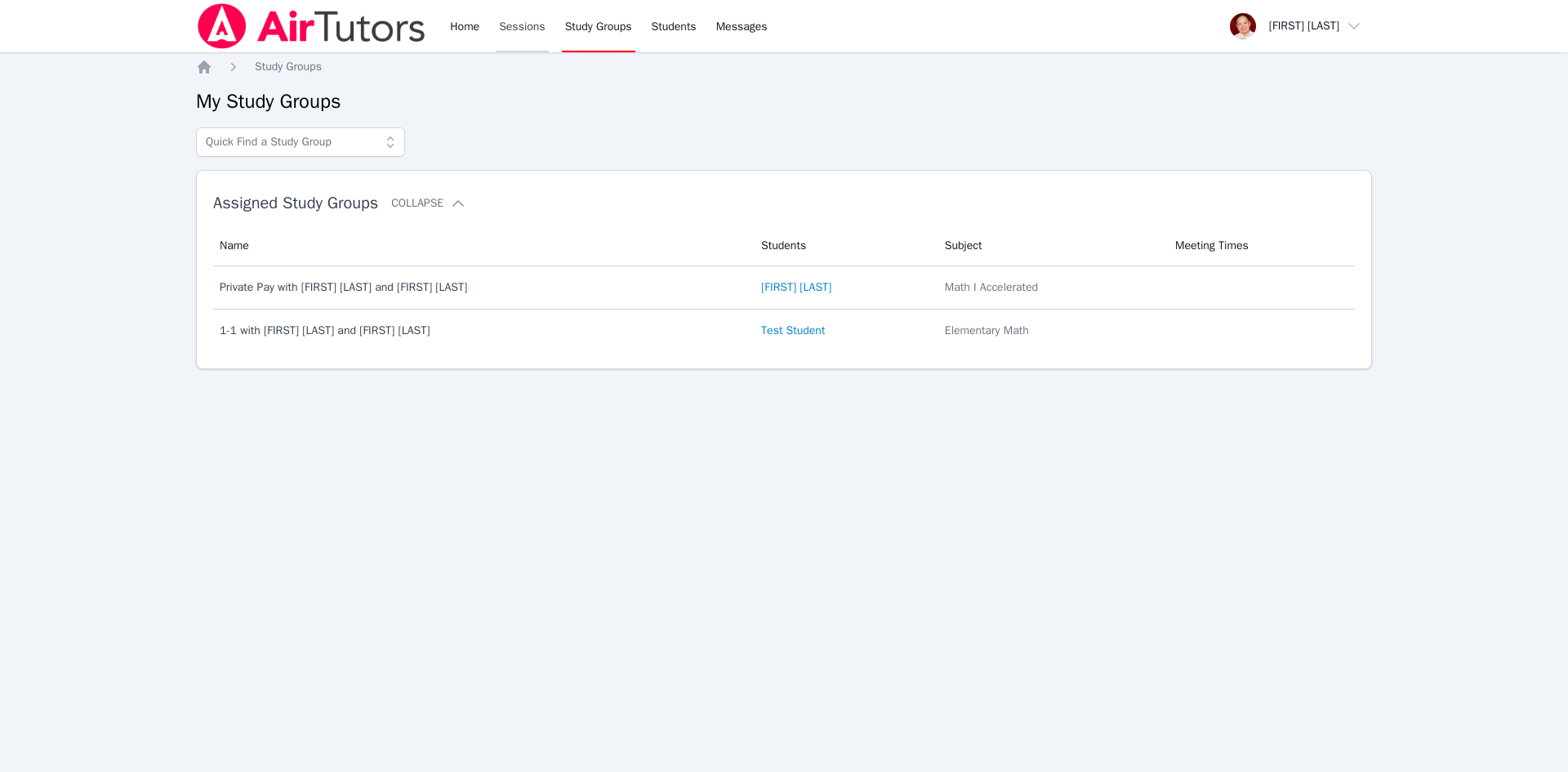 click on "Sessions" at bounding box center [522, 26] 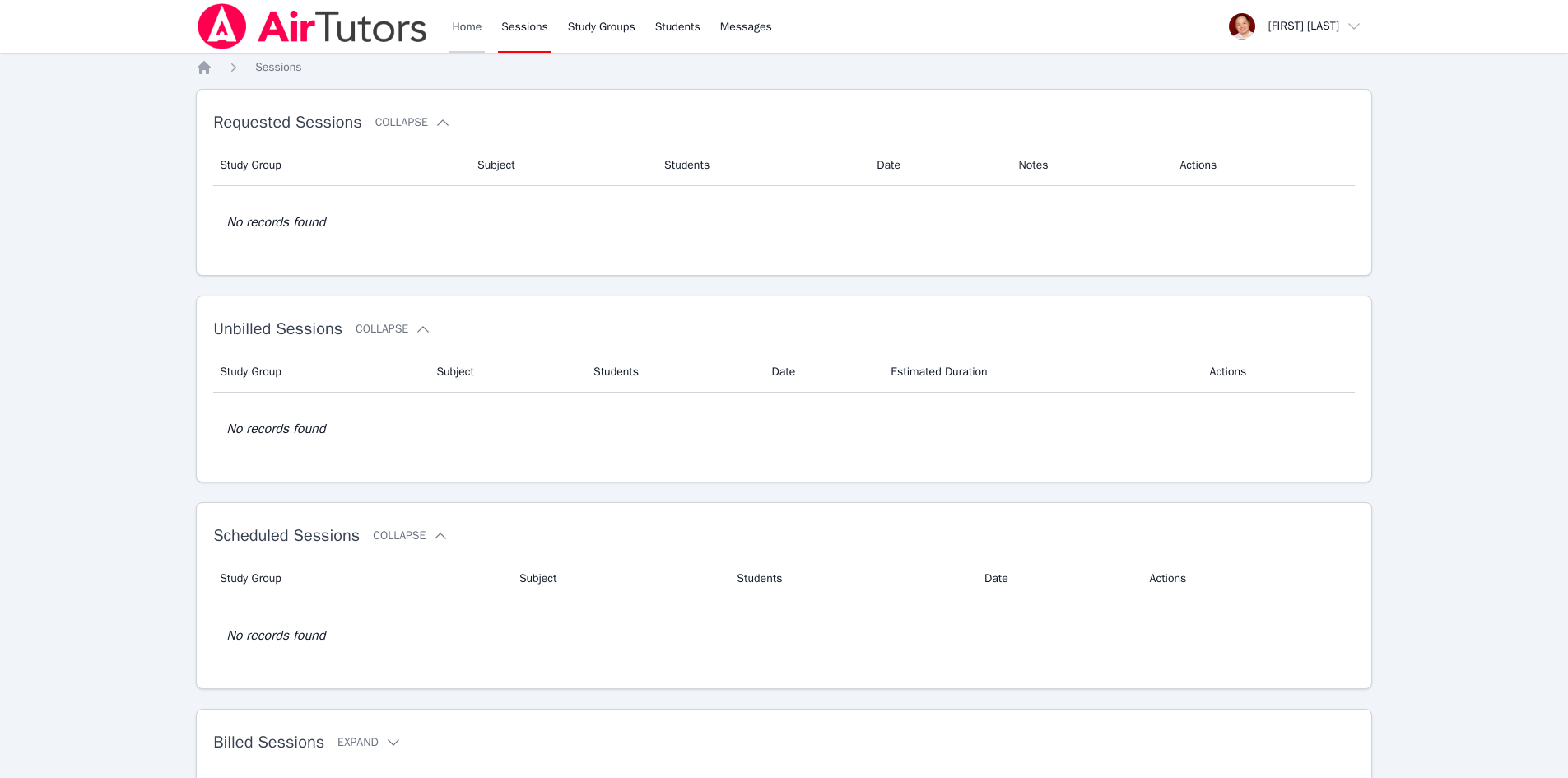 click on "Home" at bounding box center [467, 26] 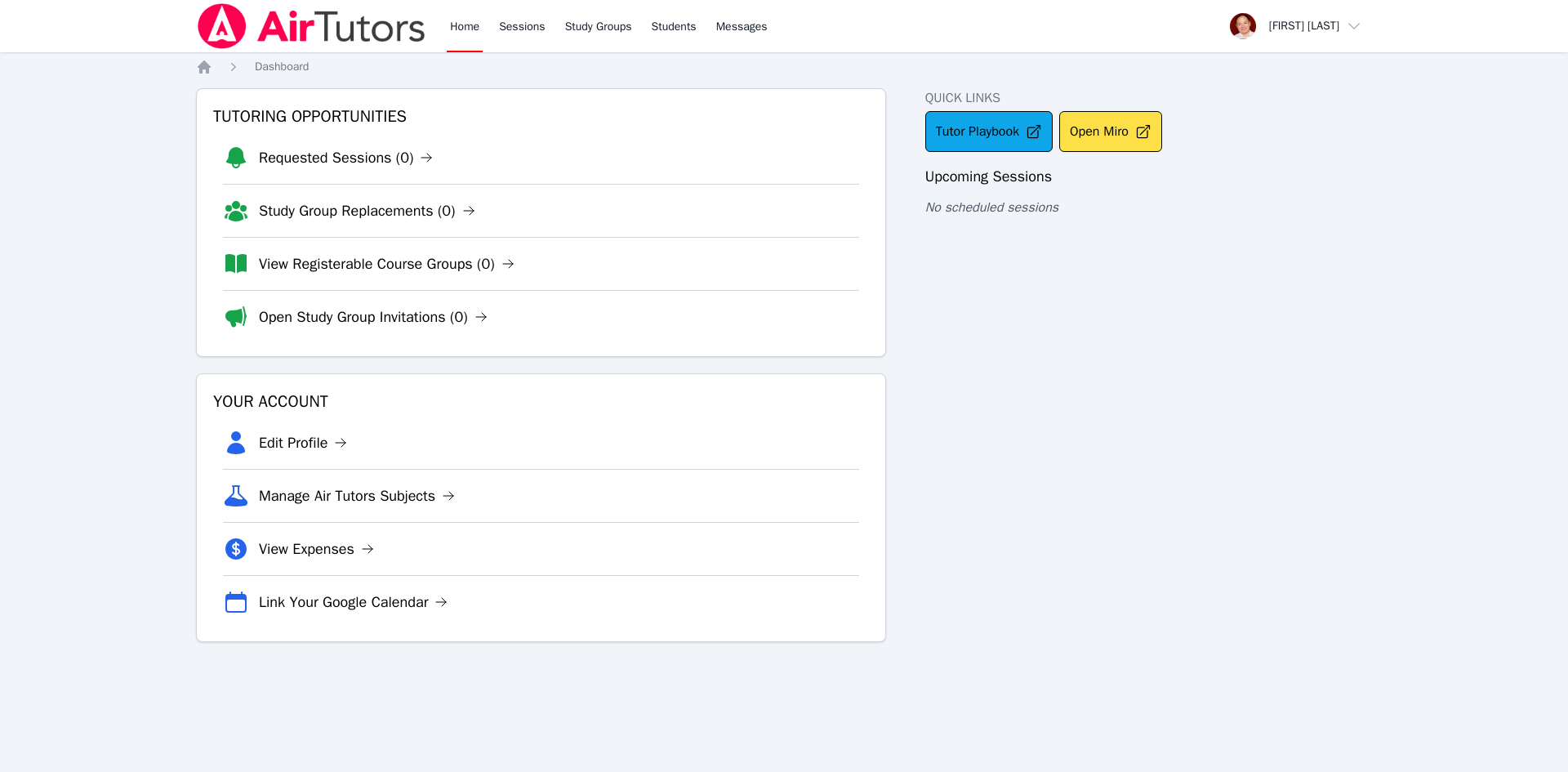 click at bounding box center [311, 26] 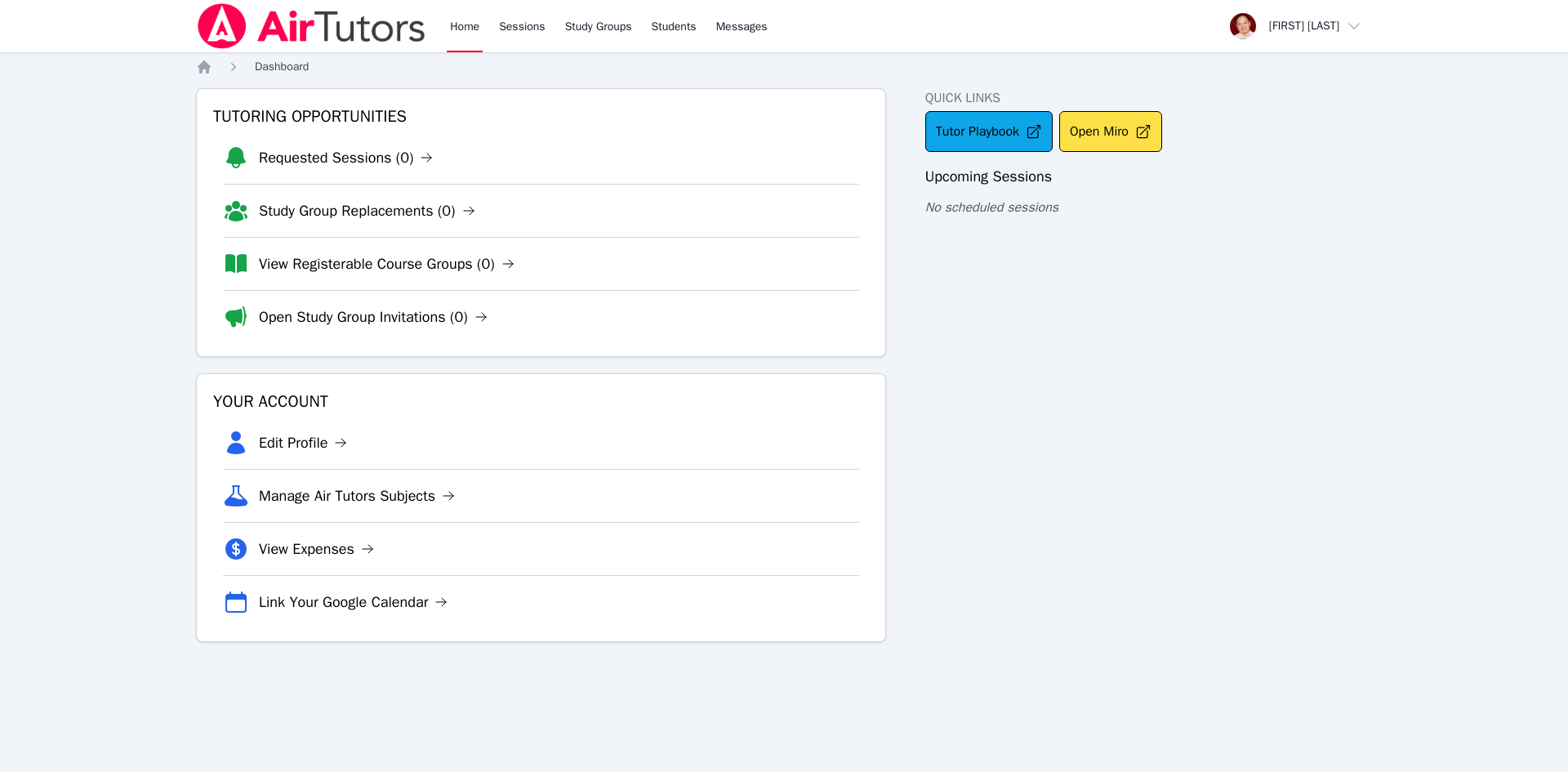 click on "Dashboard" at bounding box center (282, 66) 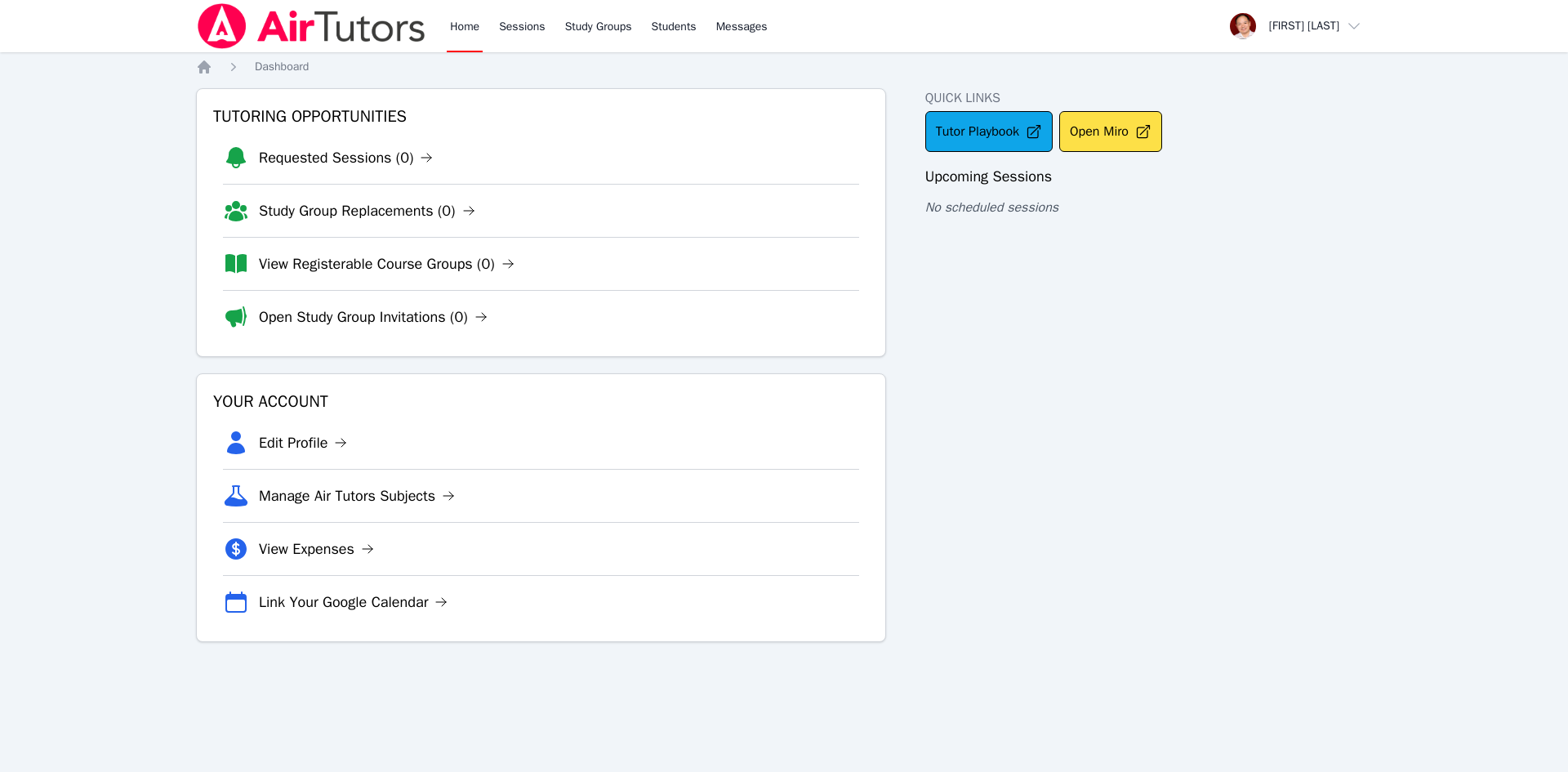 click at bounding box center [311, 26] 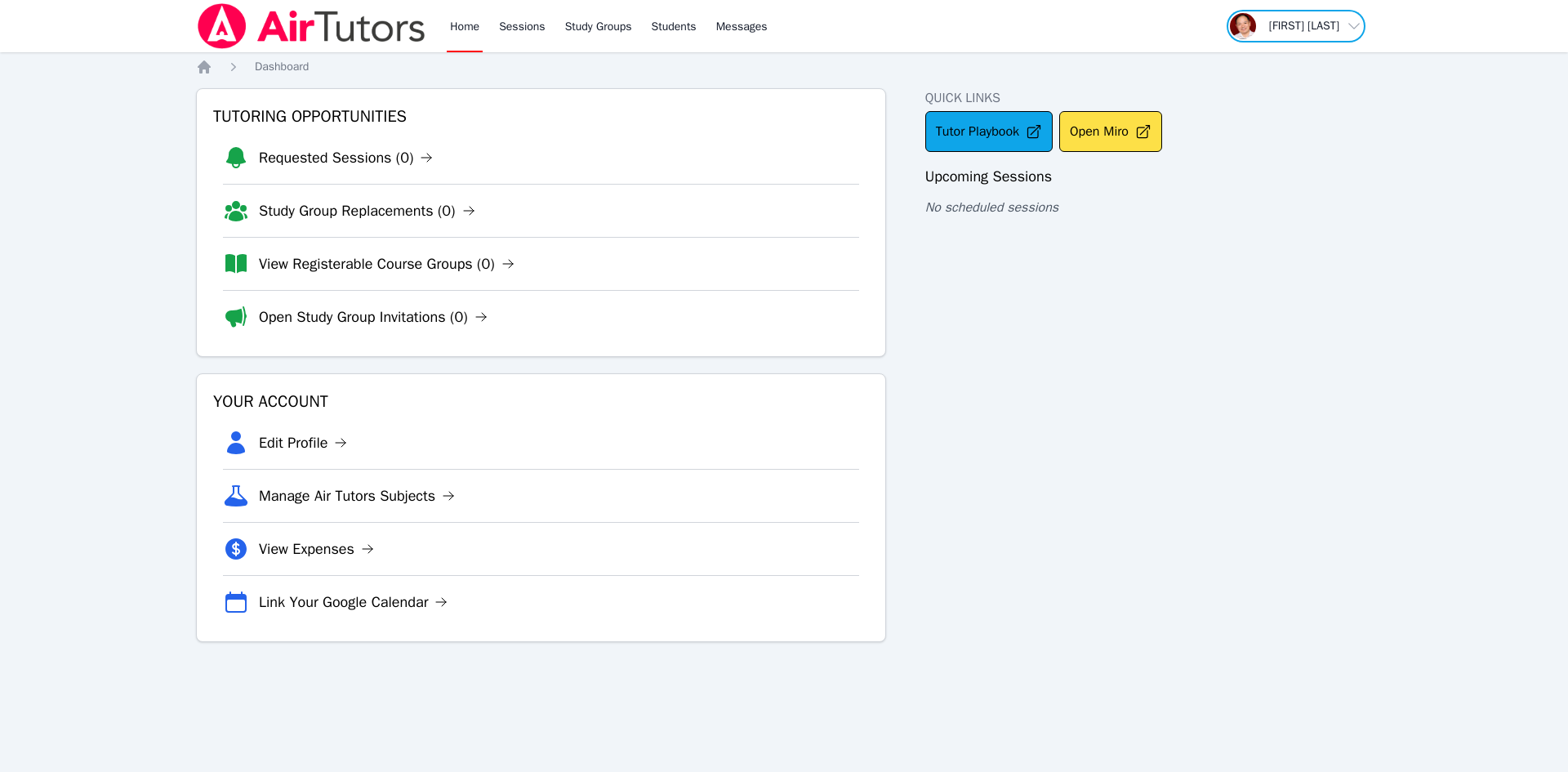 click at bounding box center (1296, 26) 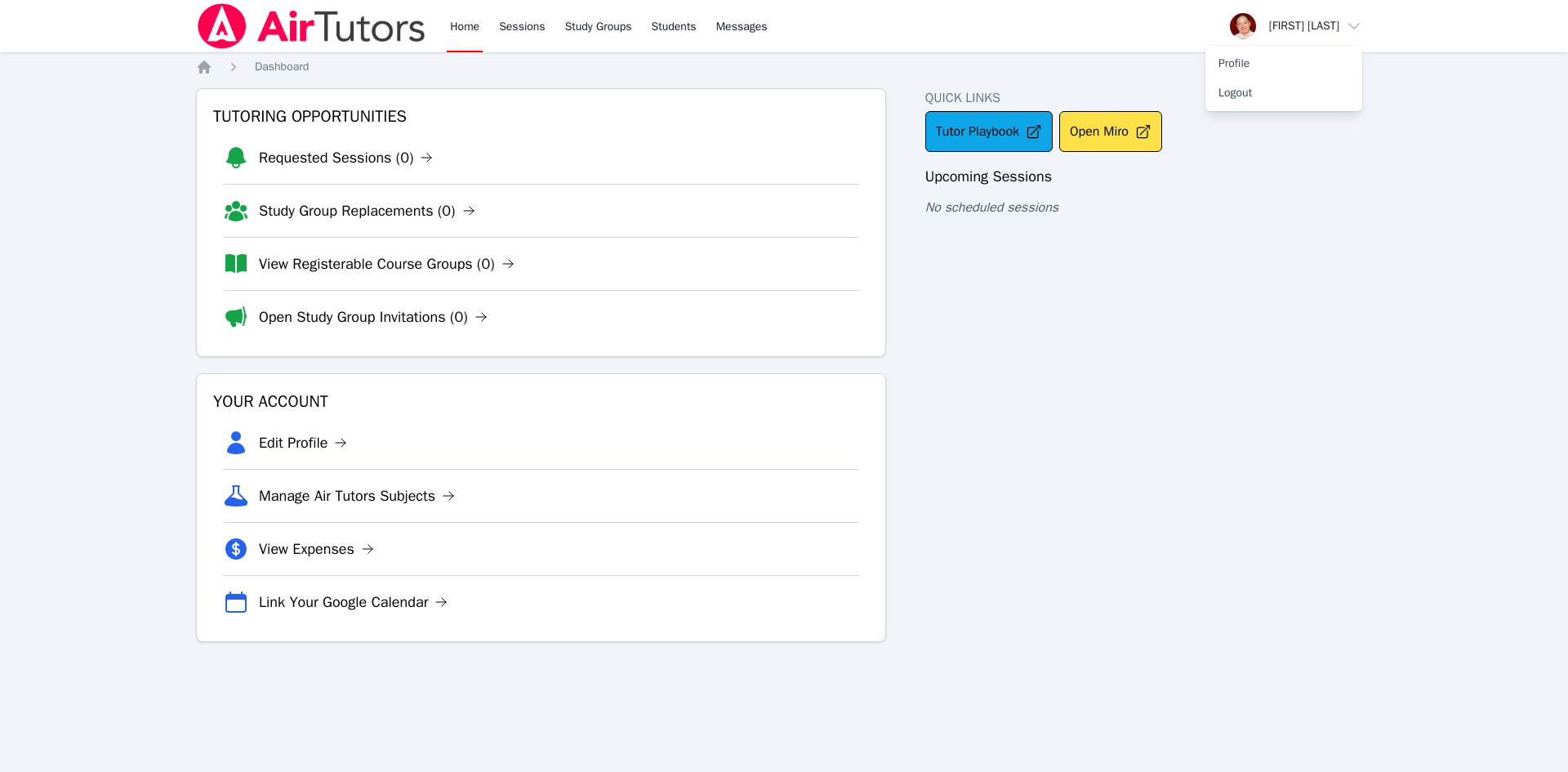 click on "Quick Links Tutor Playbook Open Miro Upcoming Sessions No scheduled sessions" at bounding box center (1148, 365) 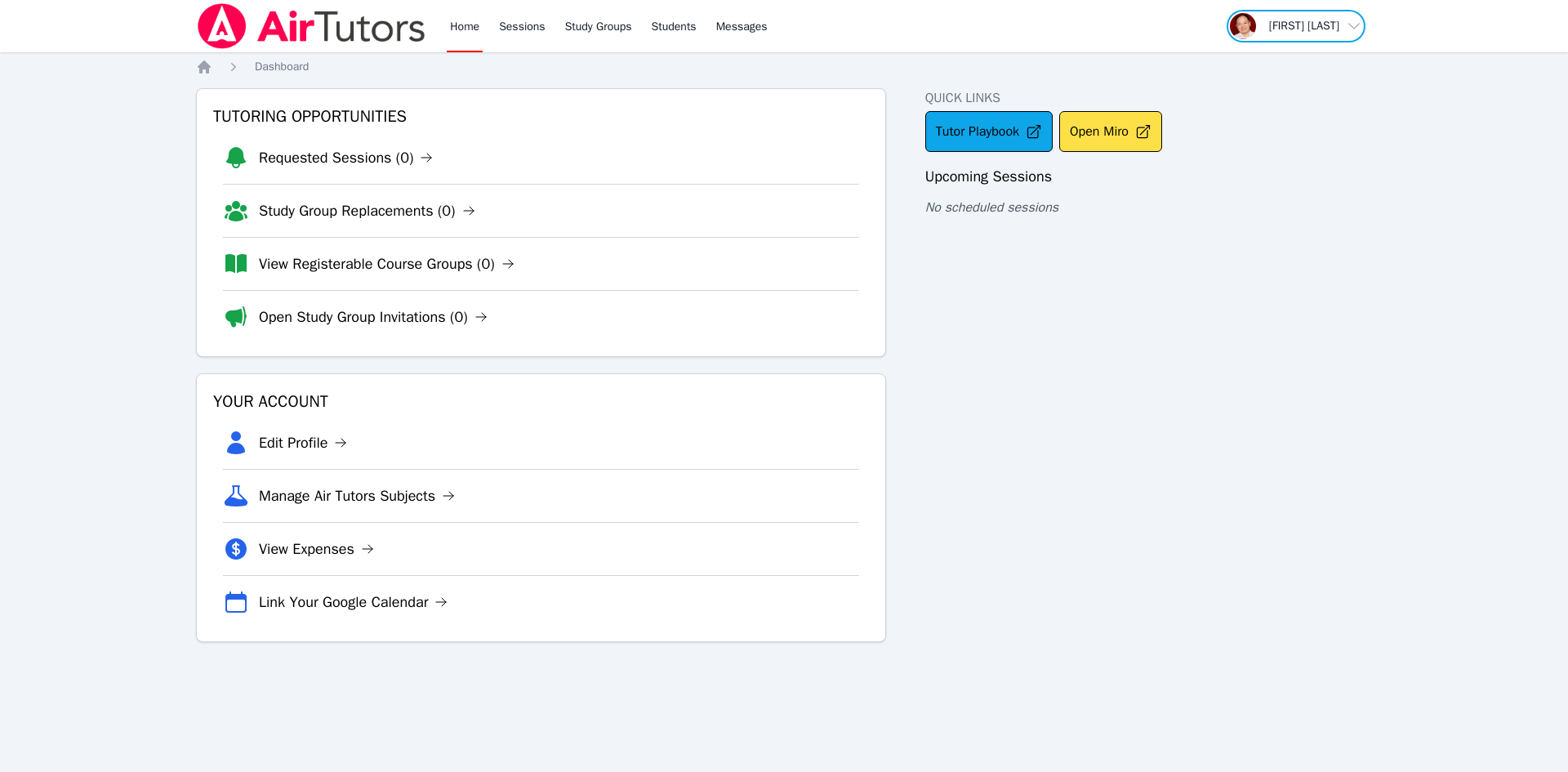 click at bounding box center [1296, 26] 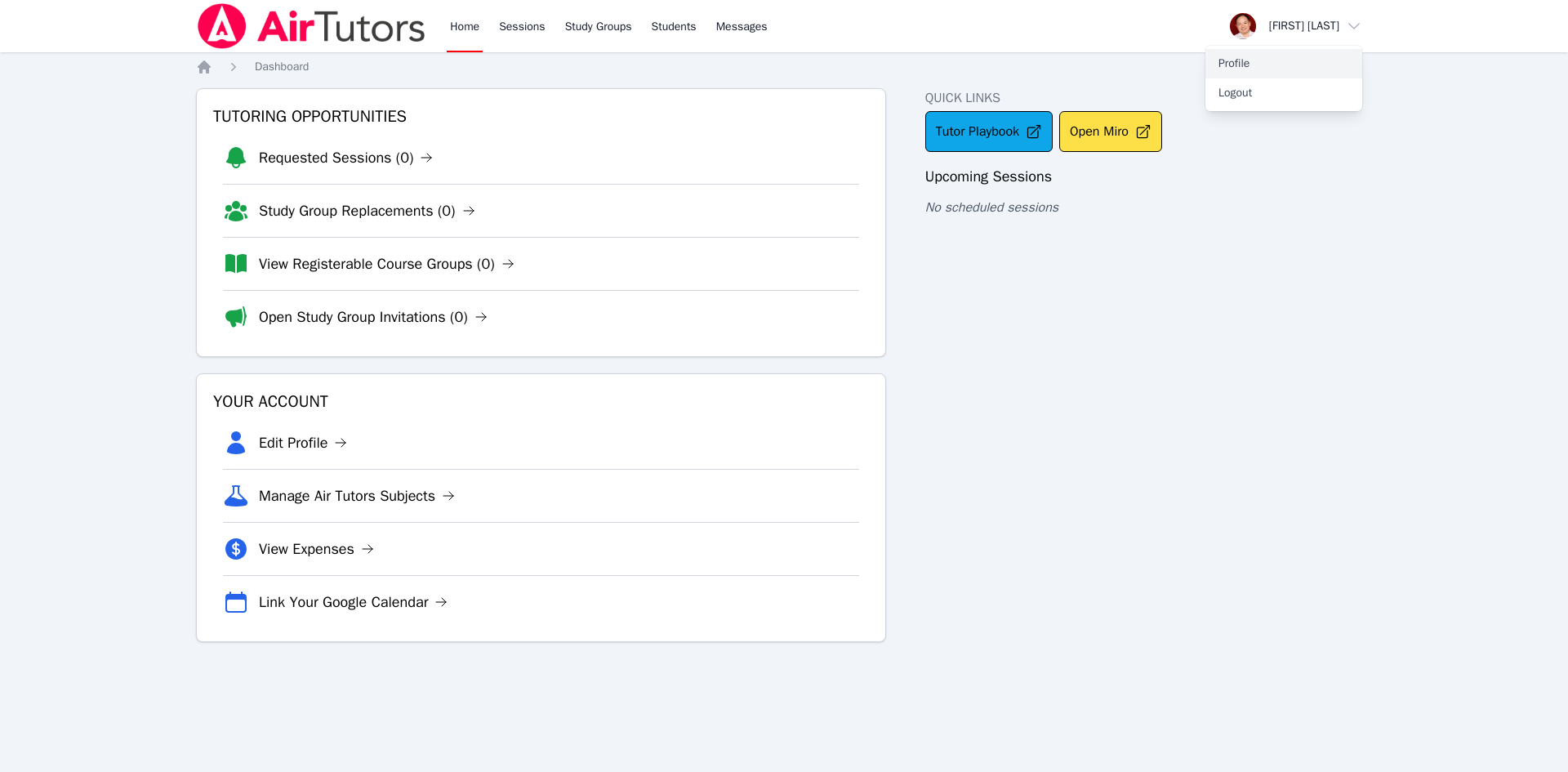 click on "Profile" at bounding box center [1284, 64] 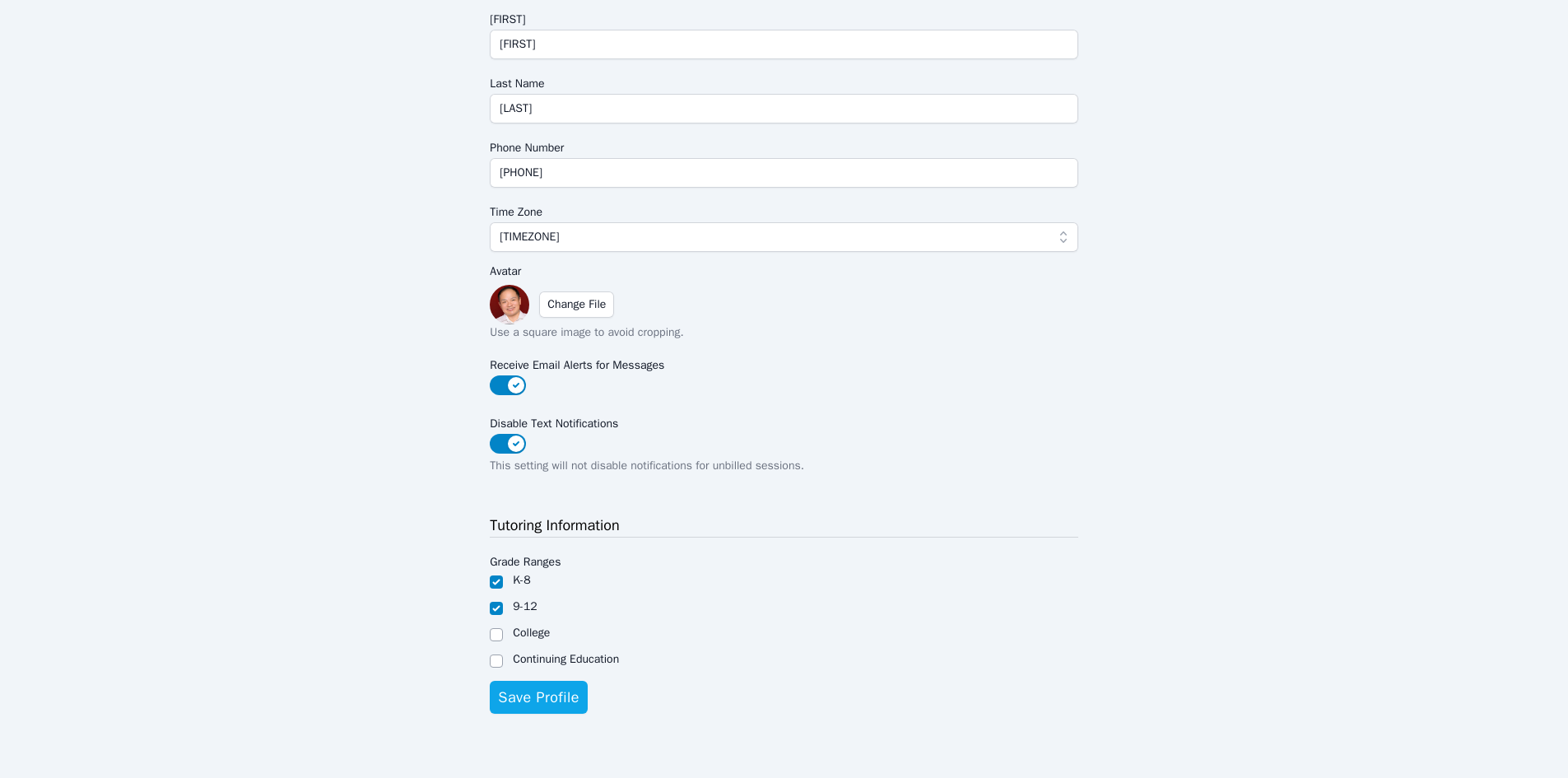 scroll, scrollTop: 0, scrollLeft: 0, axis: both 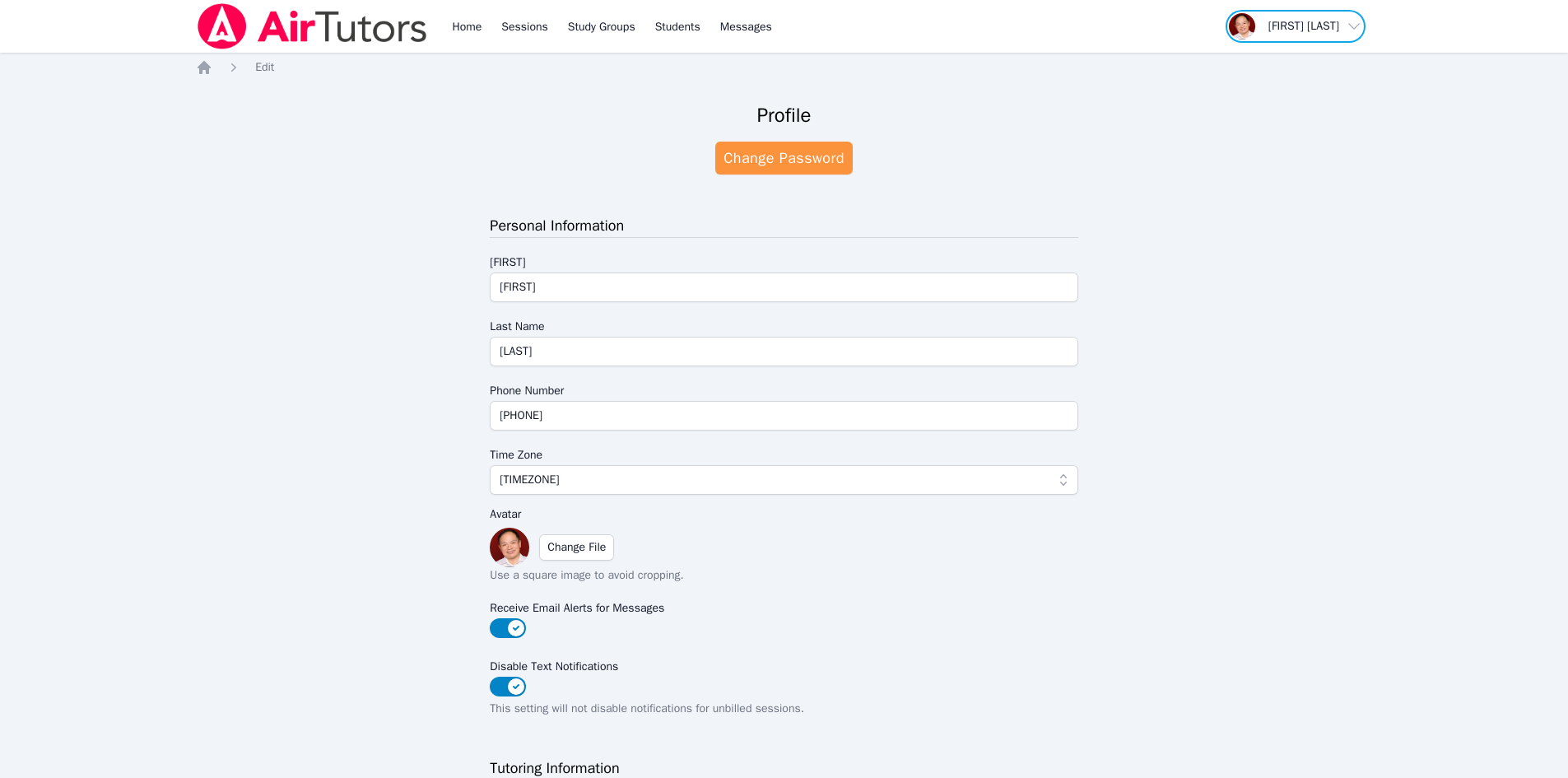 click at bounding box center (1296, 26) 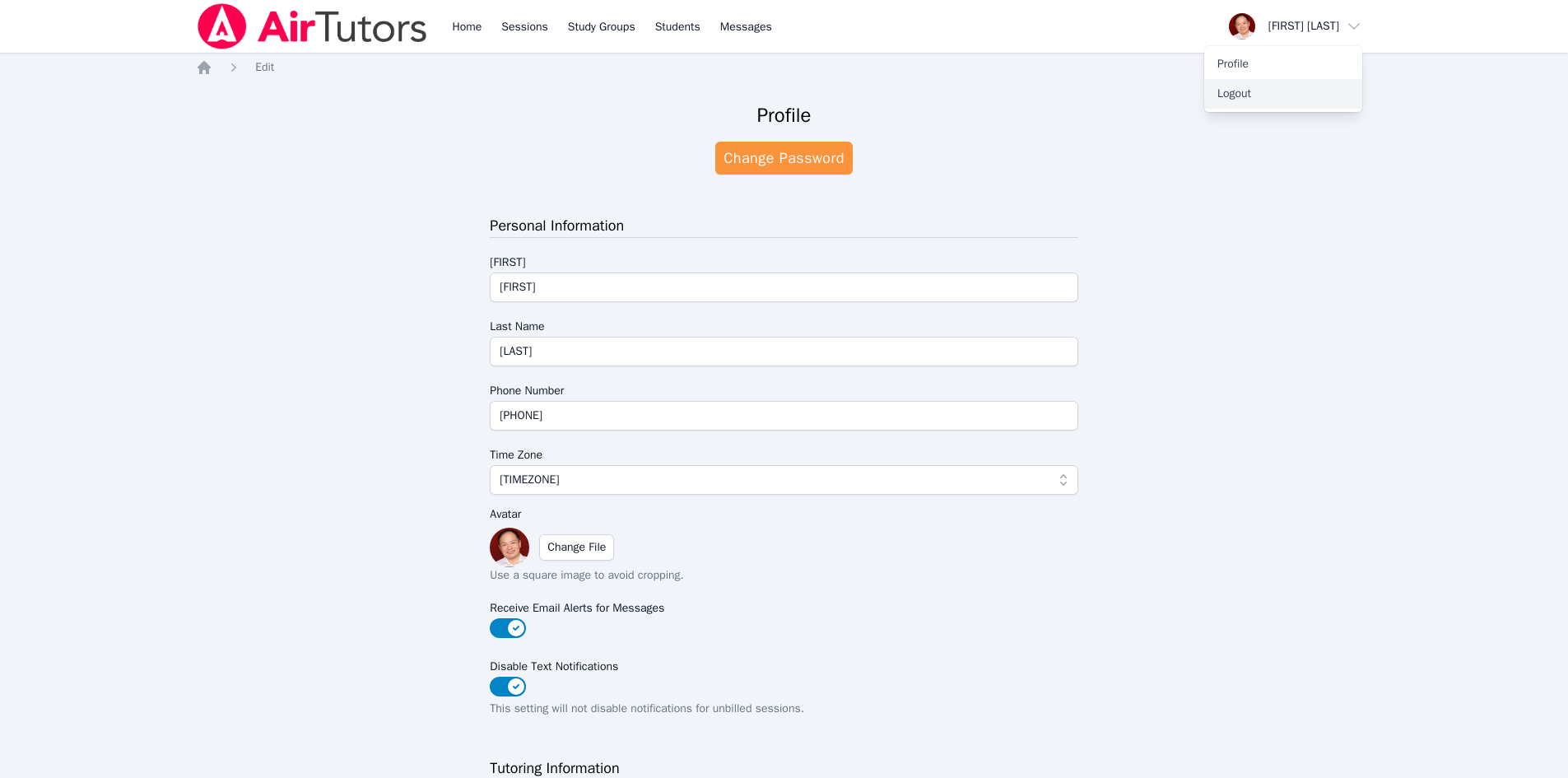 click on "Logout" at bounding box center (1283, 94) 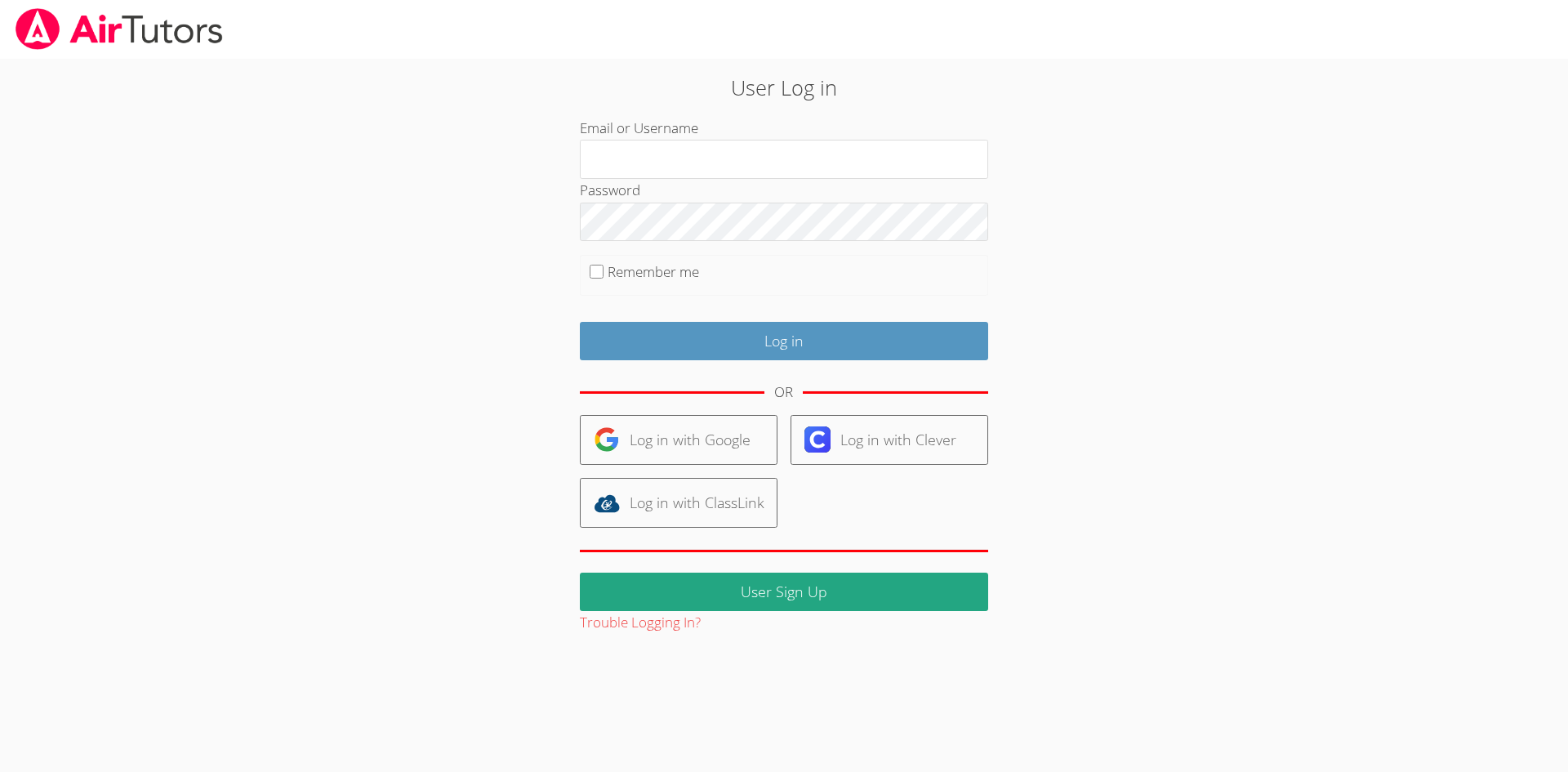 scroll, scrollTop: 0, scrollLeft: 0, axis: both 